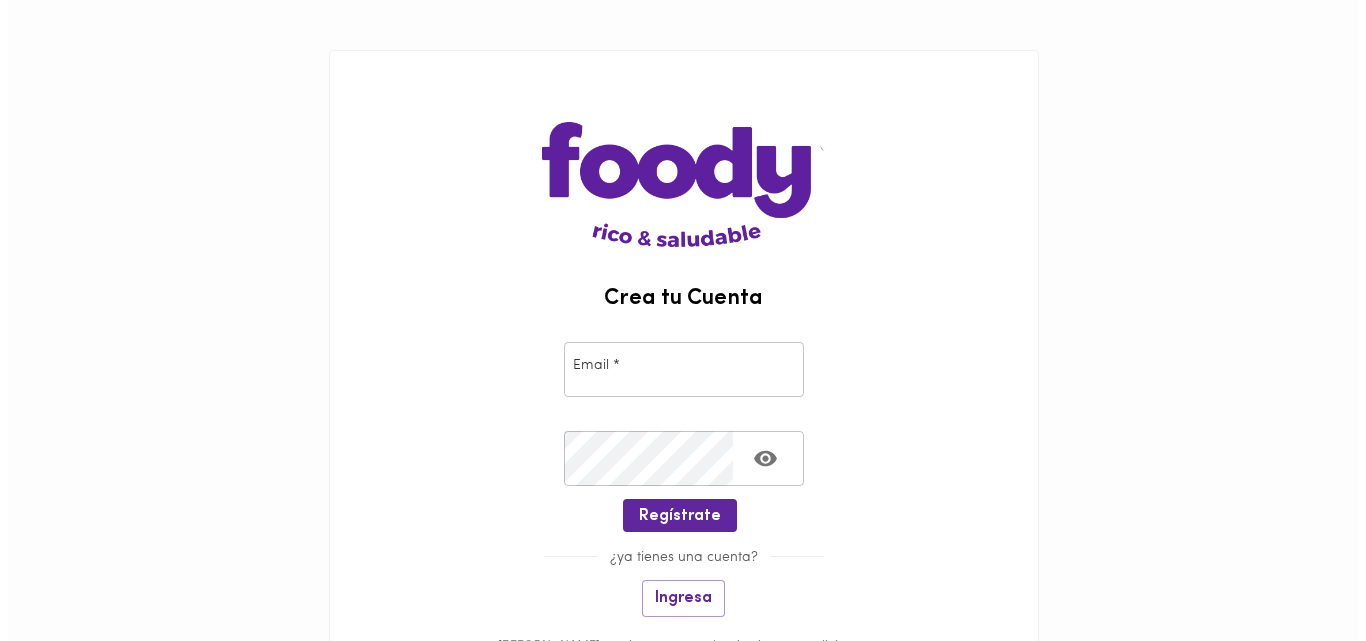 scroll, scrollTop: 0, scrollLeft: 0, axis: both 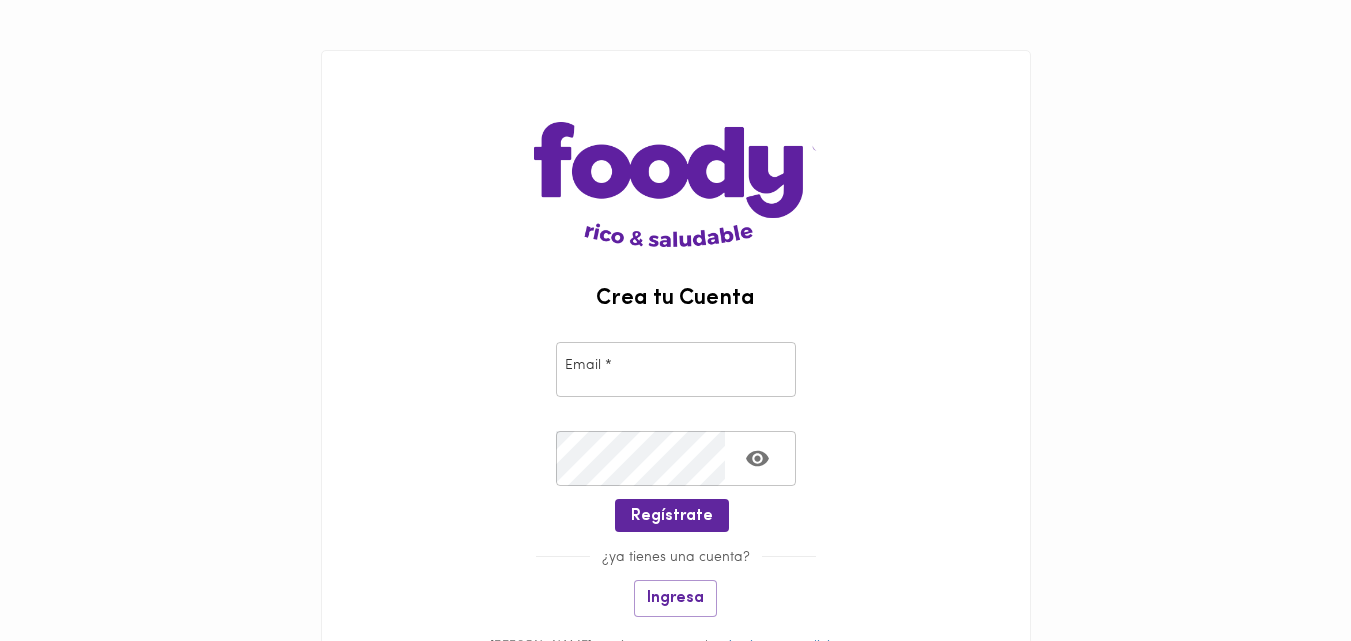 click at bounding box center (676, 369) 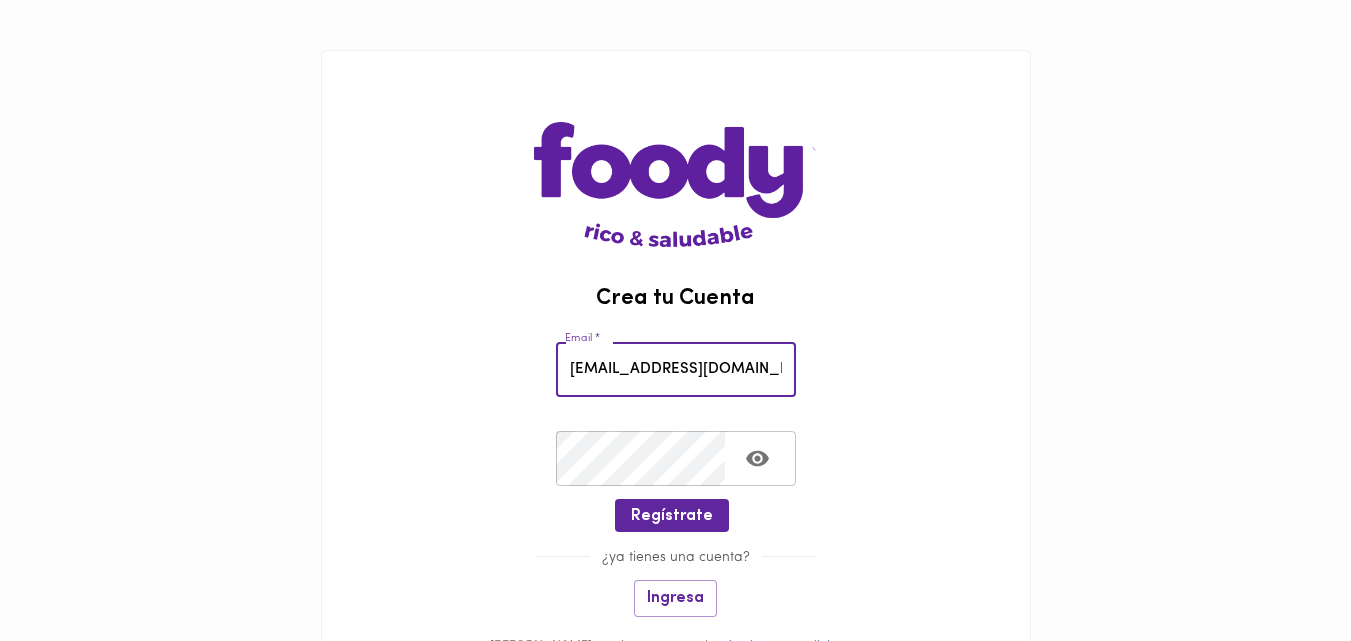 click on "[EMAIL_ADDRESS][DOMAIN_NAME]" at bounding box center [676, 369] 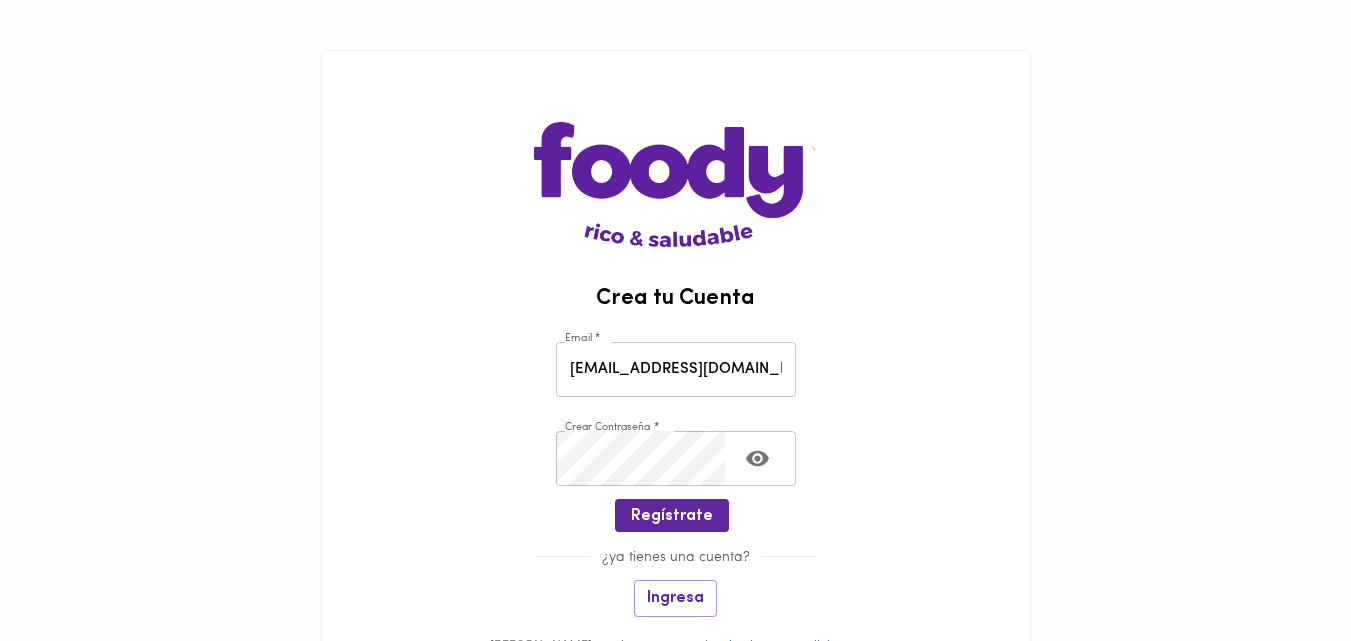 click at bounding box center (676, 539) 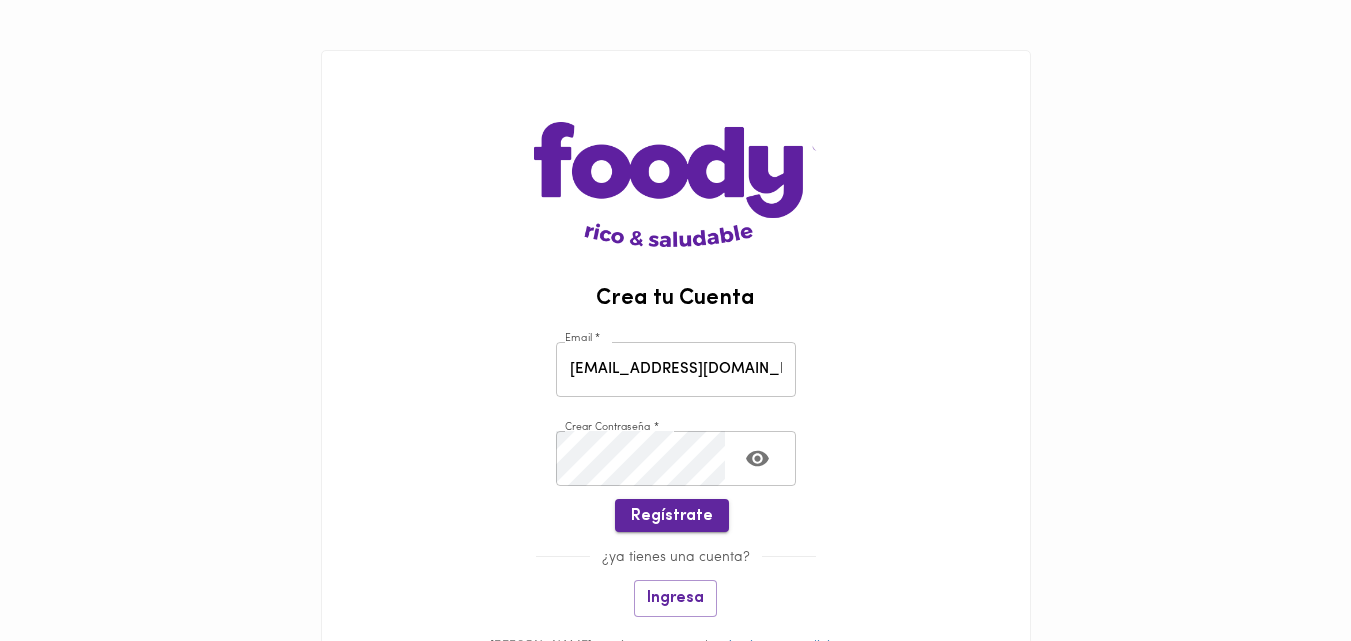 click on "Regístrate" at bounding box center (672, 515) 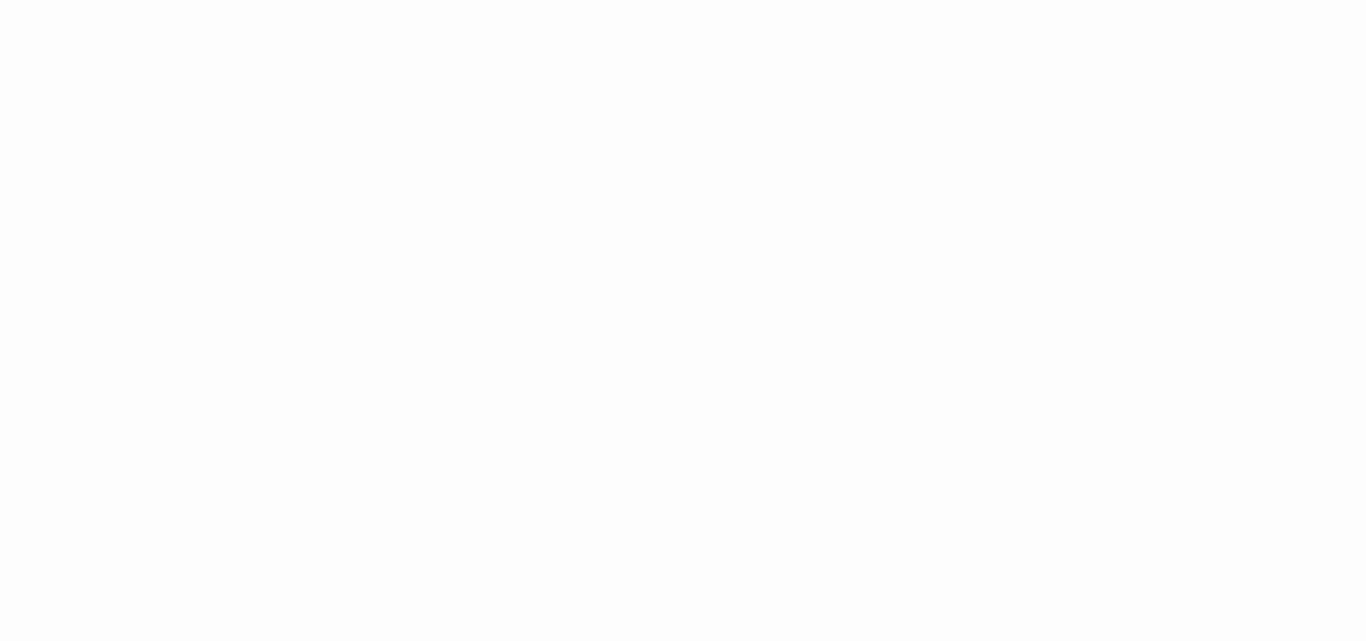 click on "03AFcWeA4M4uhdKC4j33xQMVRocn_vAcAACBcW0BaKOolxKpR-hUdIeA5SeOje5Hg4ZvRYUTFsXyGooYlhQOeceKTqH1PGX_CUHmprIid2GCfmlY9v6d6YSqmkNnO_qNbkHdqXmikM6cda5Pv4hM2P3CN62GHmvQGk5cM-V2y-n0D7cSe6JvIkqxoheopDELoYgM0fDz7Fd2gdlBCJ8Gr83322VSaAM5cRt9jEAS4XYO6e29LnhZo_vsrpTNnnLcl12VqH-7iHXGY6QbOL-RzAAw-LN5YdTsO-YiwpRuF2MbxFR5OCjoswPVJWNsSeZuHXyWxHDM87yz5La2YOzkkwjr-6DX_HXHjKqIlzK8QEGv8osGz5WkkV7jbdi2FRmEBpe35J8hDoHq5pwcAu7B9O-5WMkC4tETRS-czl0q2PlFdNW2qel6xI7YJ1DlQFYzmvYvvcscOQzAi4kz5mpJONP_IedOxxAiV2wO68xNWELKWYDHcPQ3y3g291pEY7wU3FkbJ-xIGcohkt61sAvlN26nYJG8PlBX-IKc5JOsOPMzWZB_JDvMPlYgMvshWPr5P6U4ER9lIgRXsJzEOWJ91WcCSDGJ_S-wSZ0F0NPWRiTBiI6VwoyWQSg3CkrxaKiulr9octKs9jTva8Mr3OxdTOurhszV_UiVRhOtDfyPzZbQOqVGSxwK6PDNMkCQT7v7TXoSZvcBtk-xbCiREF96371db3_WsK9CHkMc9odmkeF6B1um5QjQ0ywhC4ai_0kM4J1RiNHtydcxsleixMPbn1i8CkI2XFQRbYr9LQOPPsuQ11iwPHL7PIYk0hDt5E-iKlK4GPf3mv31ZMxPfSN55tzhMiKJd0GKYl7rMcxNFNIJ_Sl53_29LERqIeDyJhmN6-yvkdGwsAqLZUSkmrsI-sRRythDCu00SwNbPl2PfEGC7H3qf8PlGg23g" at bounding box center [683, 0] 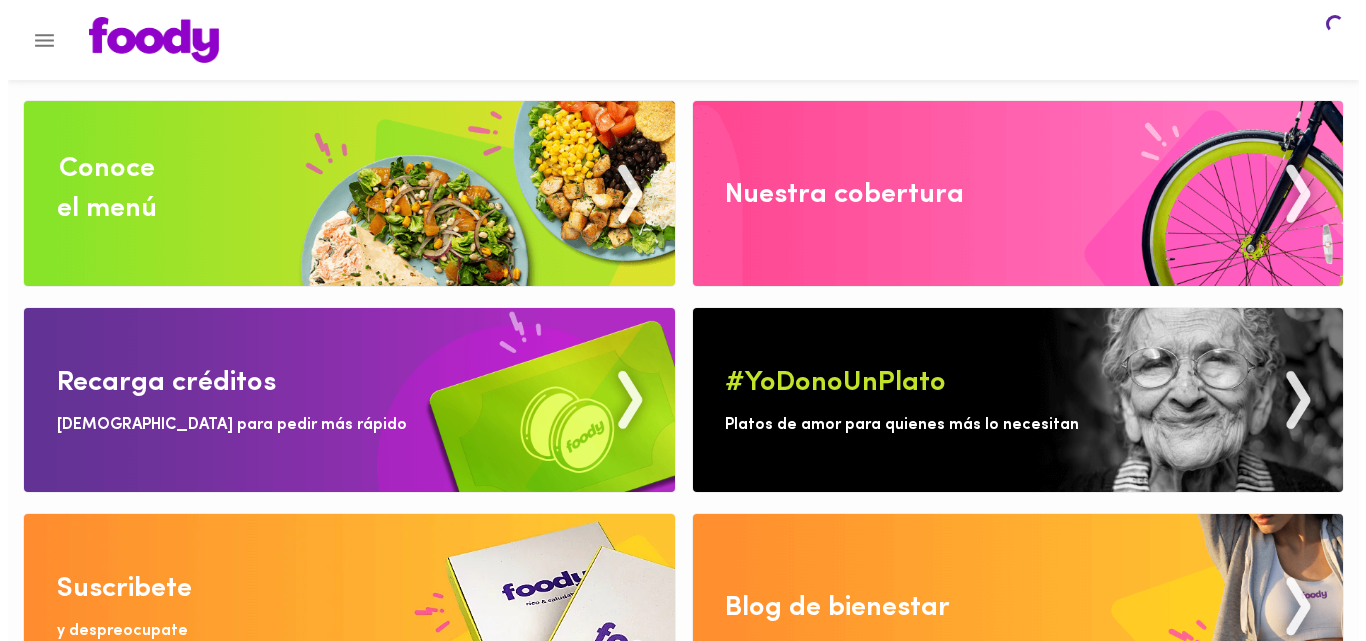 scroll, scrollTop: 0, scrollLeft: 0, axis: both 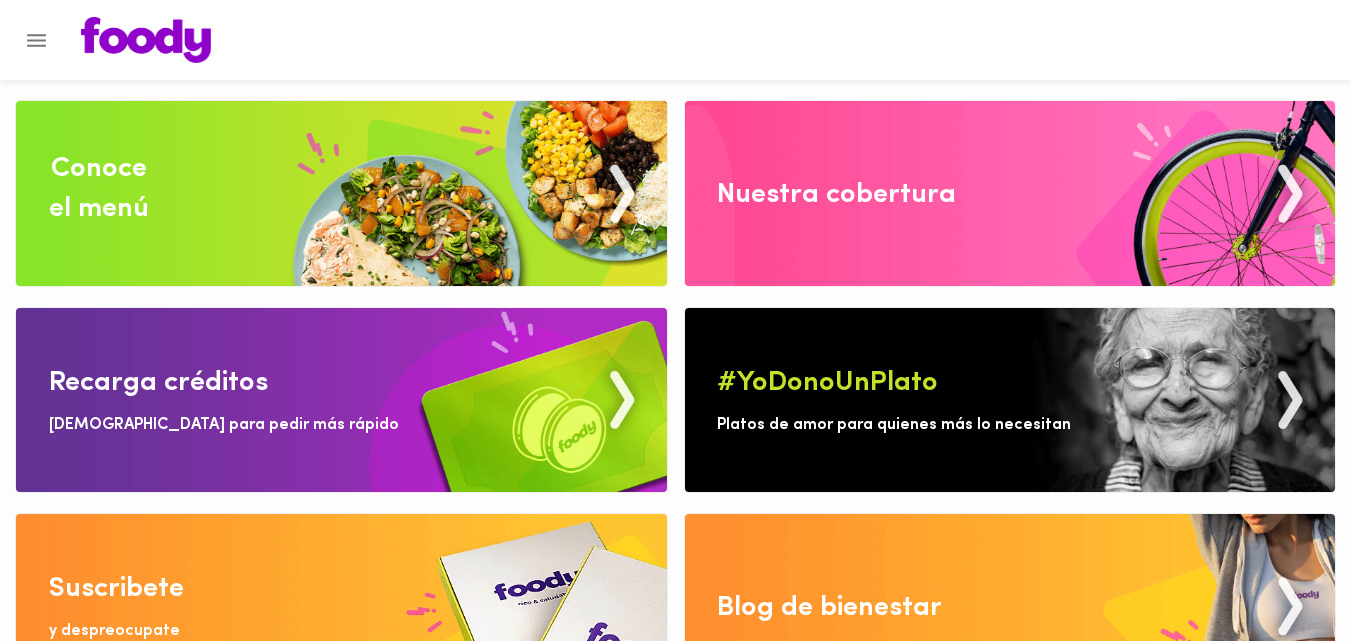 click at bounding box center (36, 40) 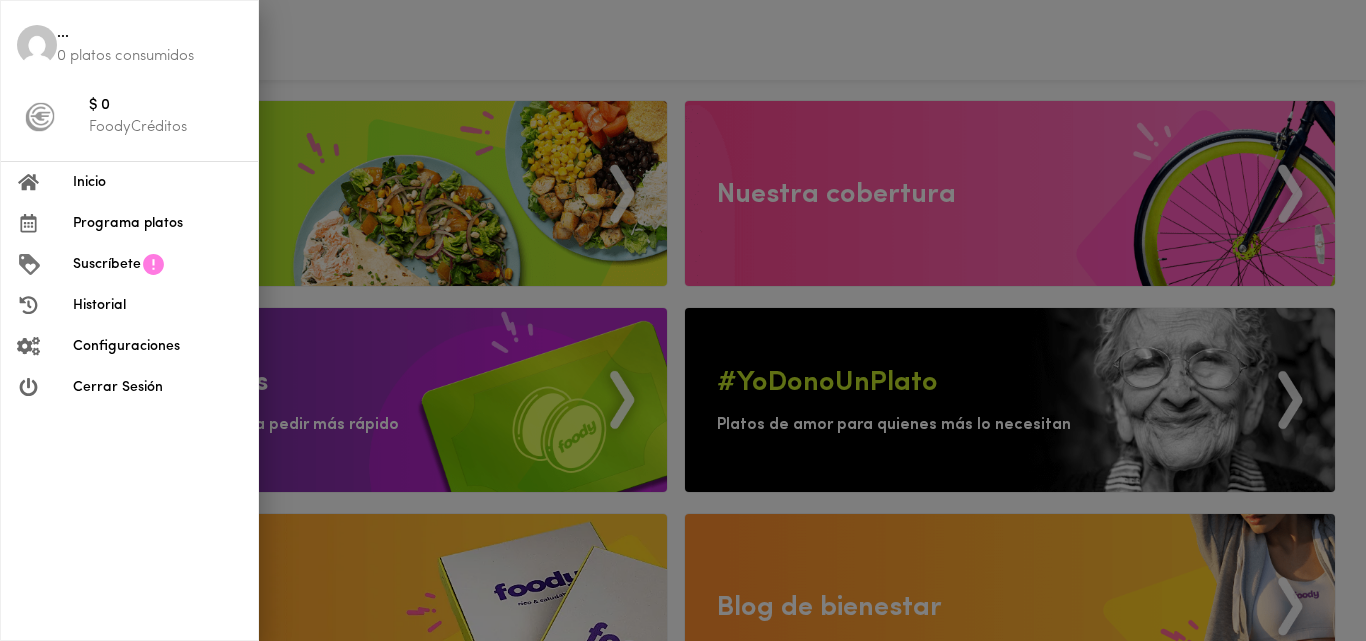 click on "Suscríbete" at bounding box center (107, 264) 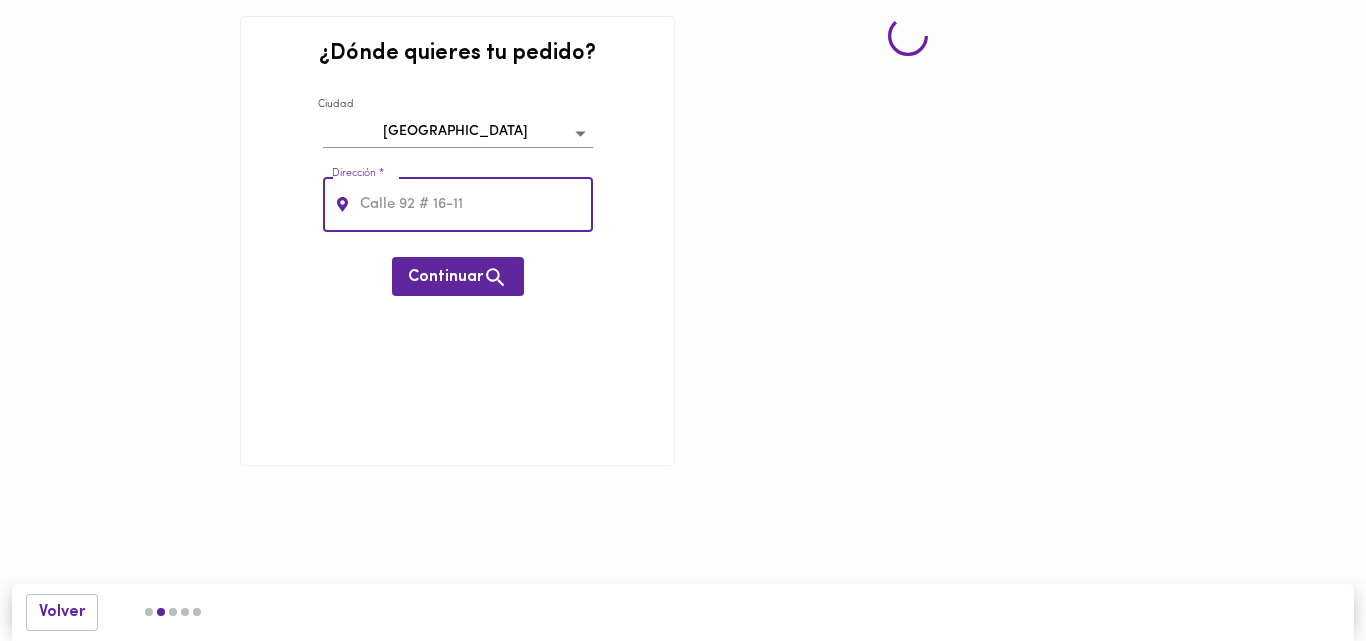 click at bounding box center [474, 204] 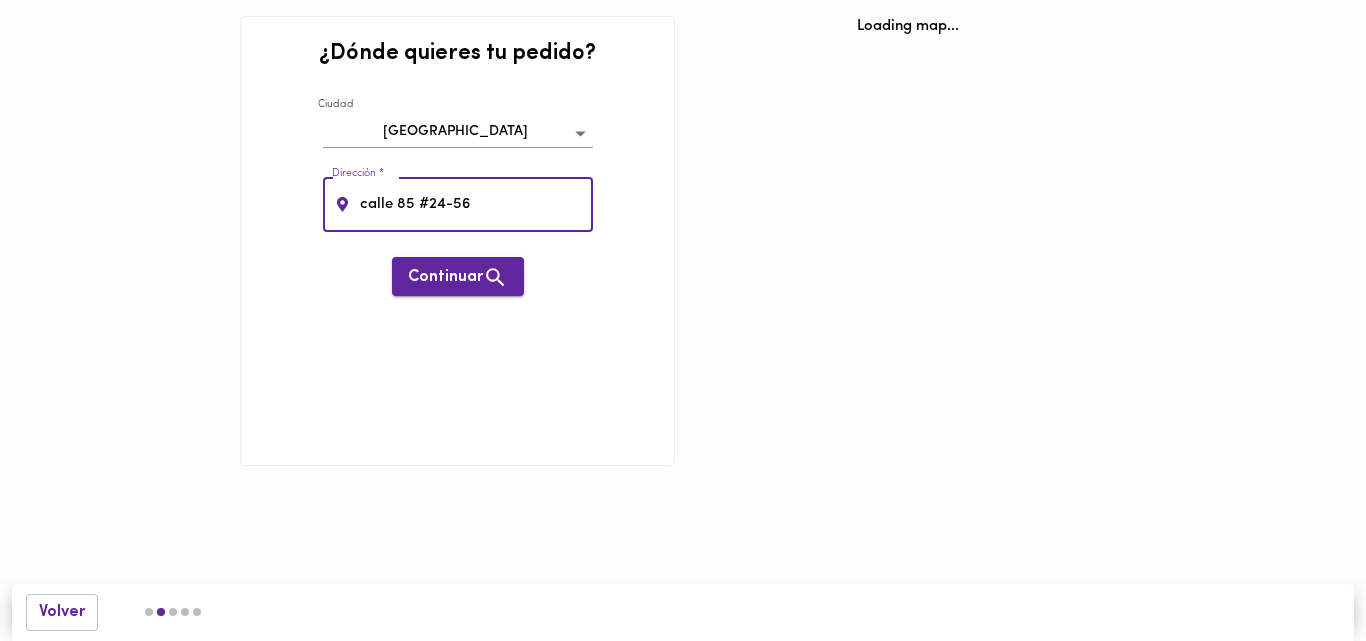 type on "calle 85 #24-56" 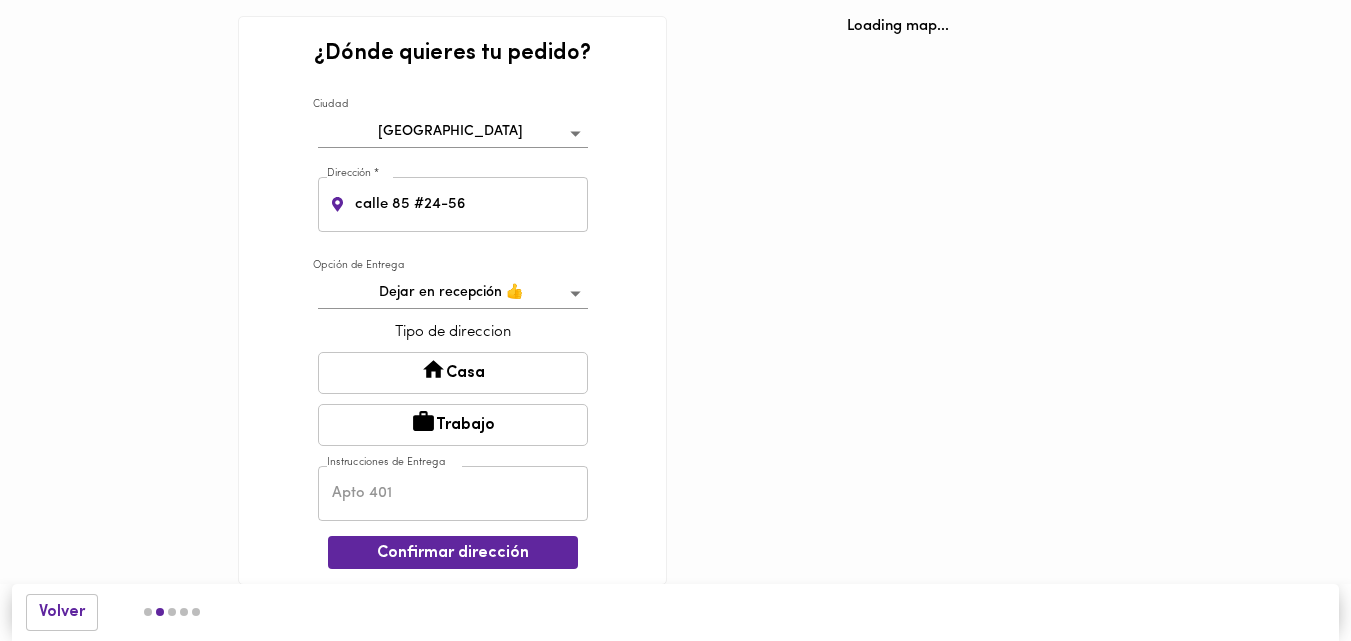 click on "Casa" at bounding box center (453, 373) 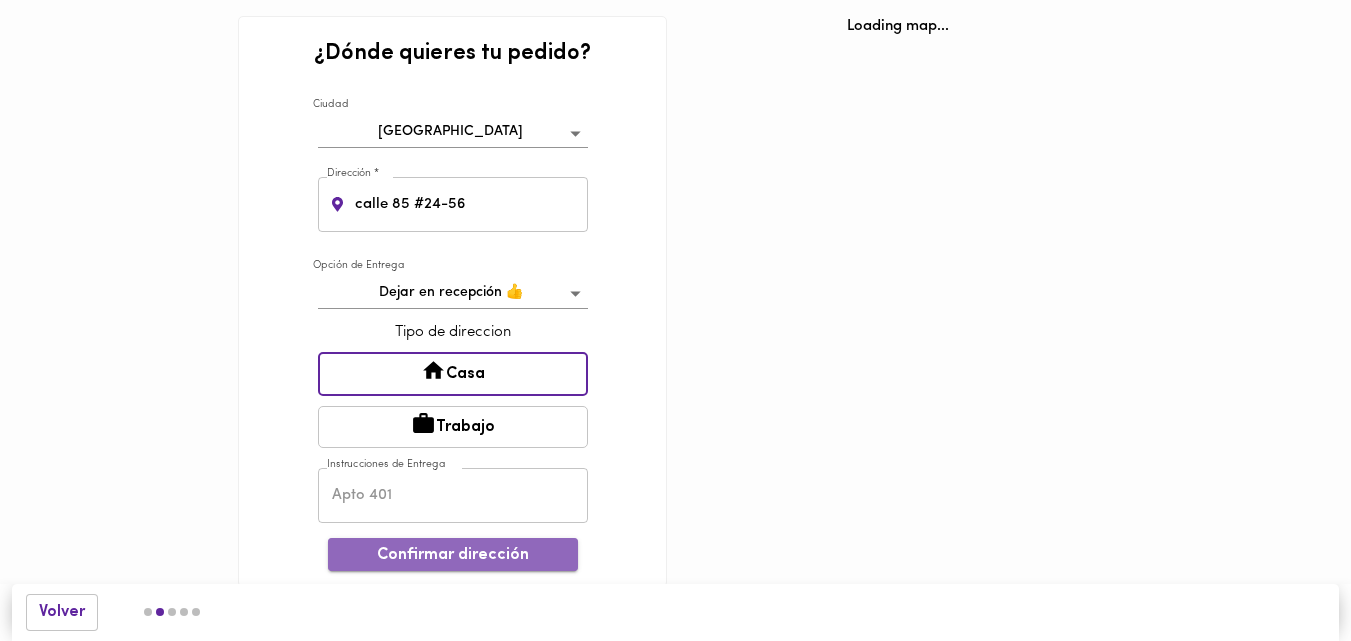 click on "Confirmar dirección" at bounding box center [453, 555] 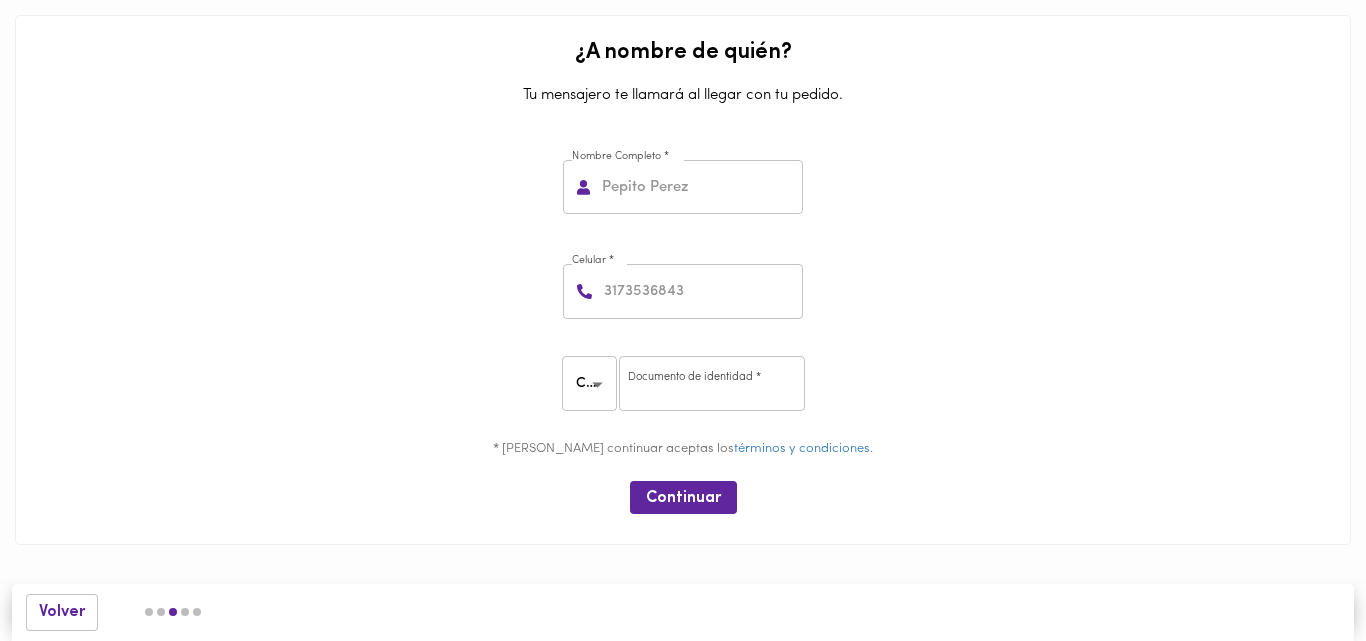 click at bounding box center (700, 187) 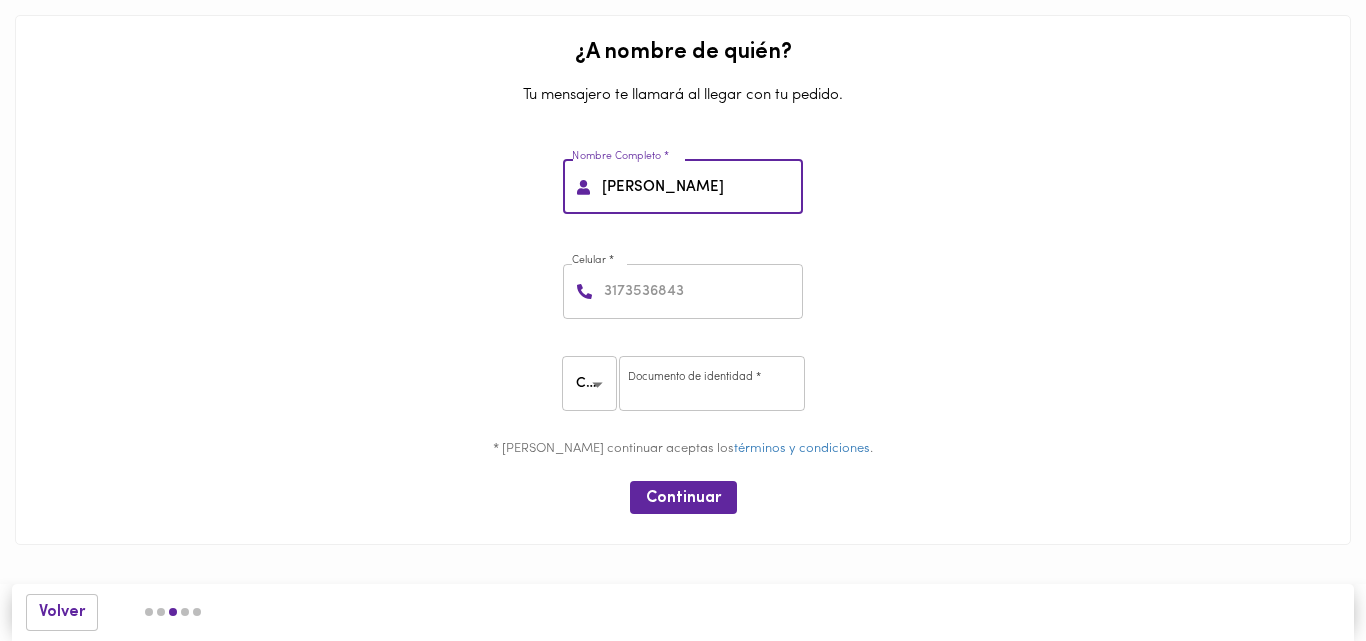 type on "[PERSON_NAME]" 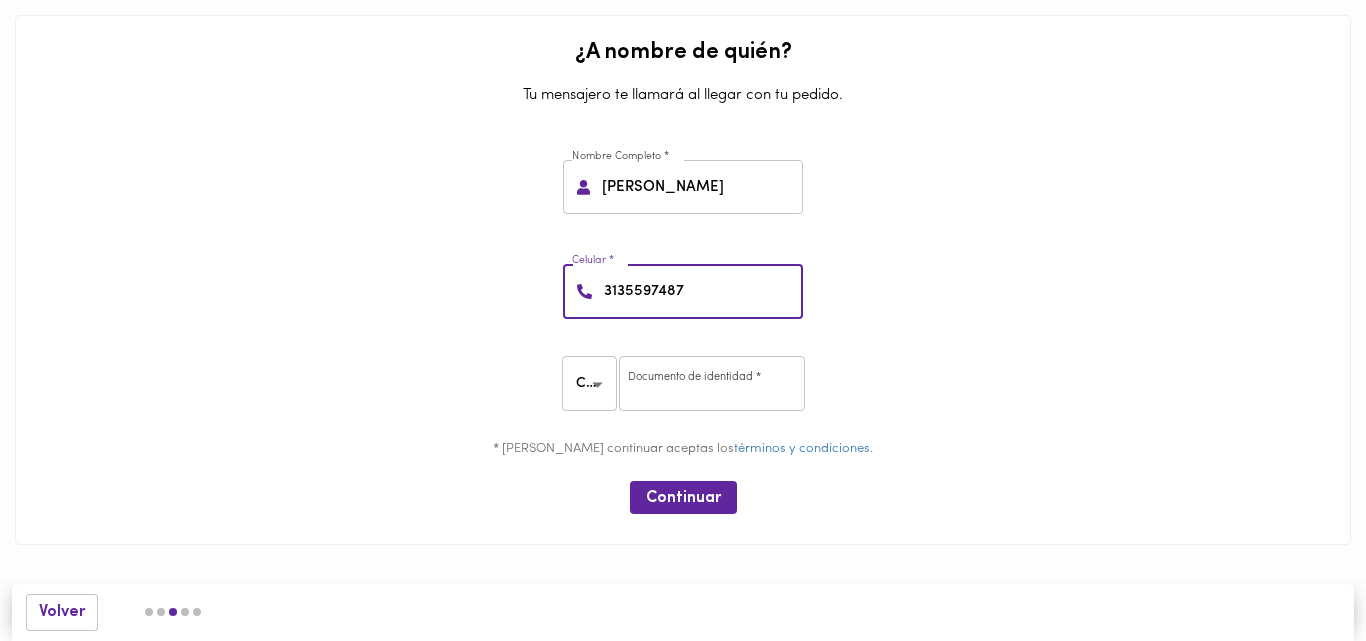 type on "3135597487" 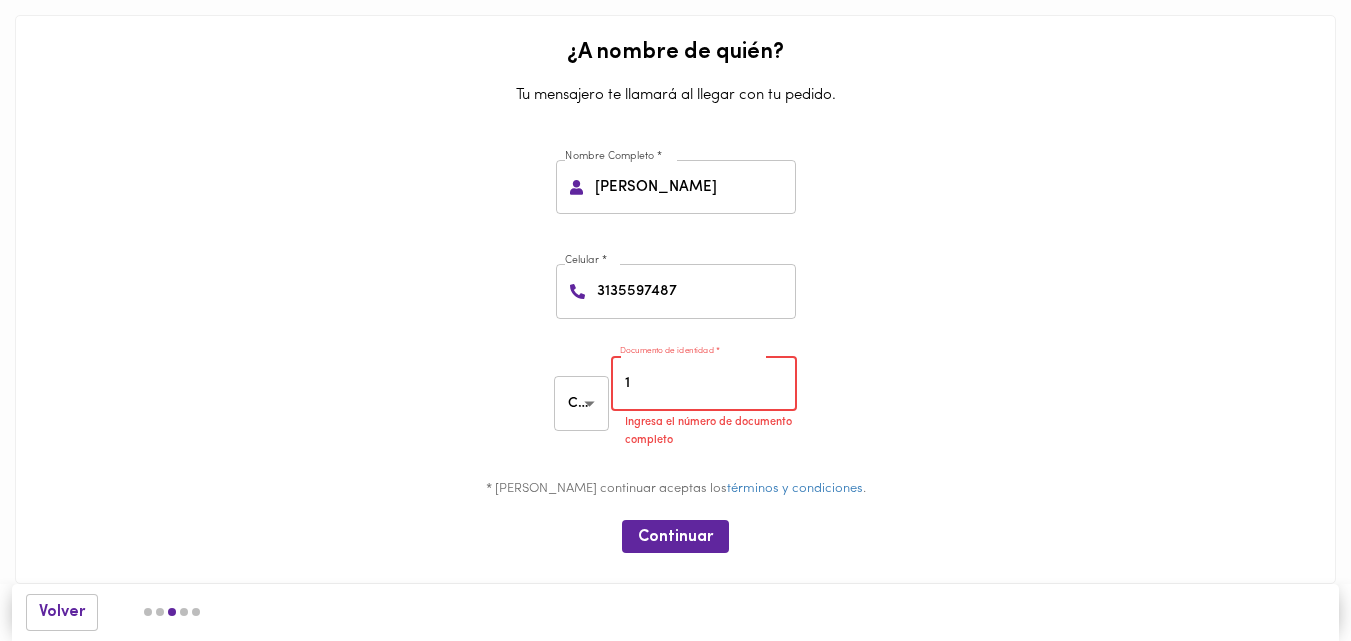 click on "1" at bounding box center [704, 383] 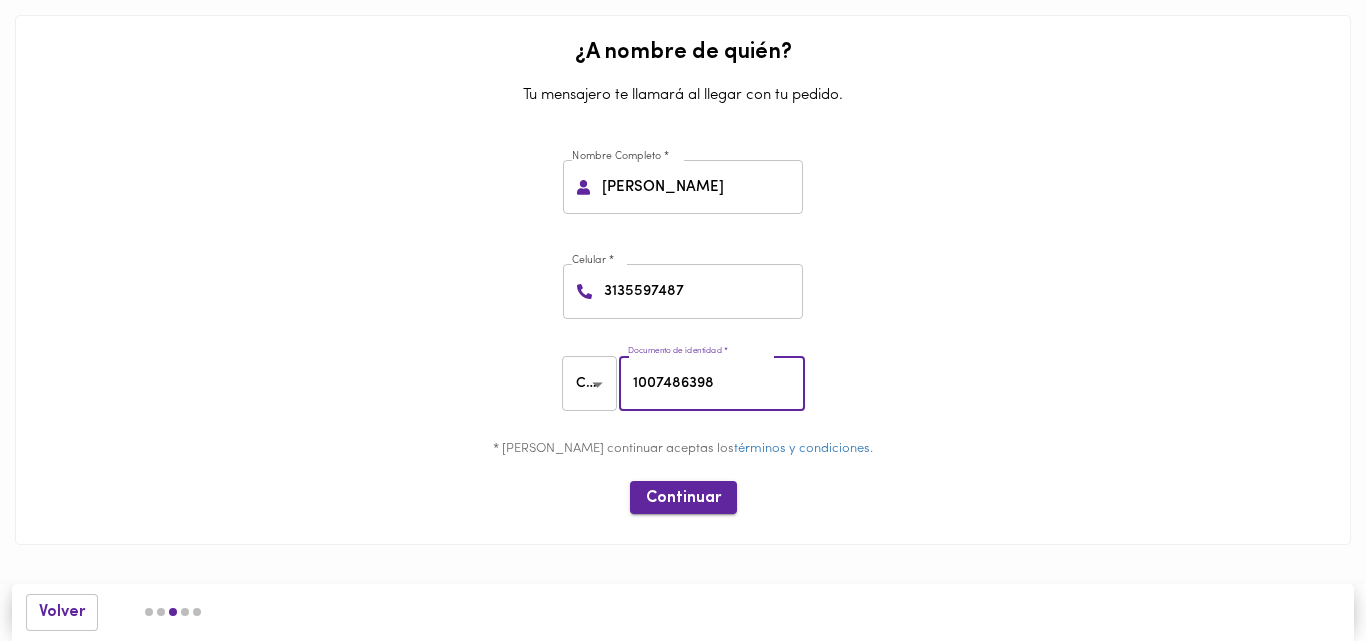 type on "1007486398" 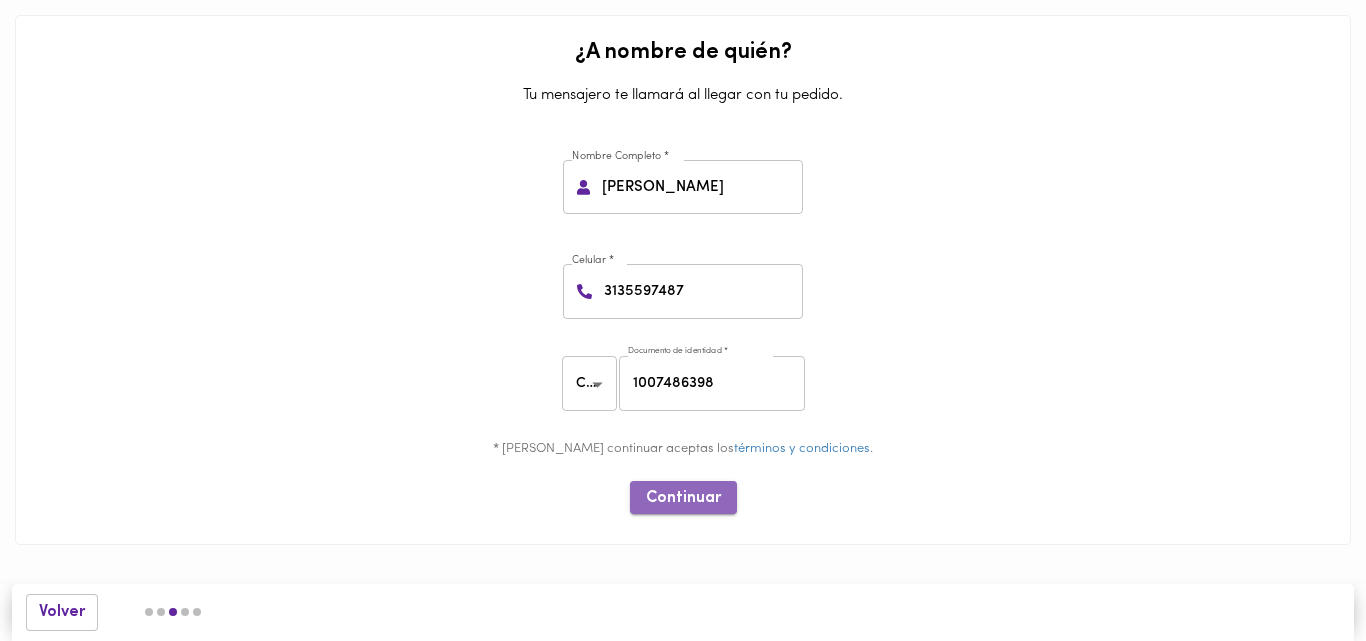 click on "Continuar" at bounding box center [683, 498] 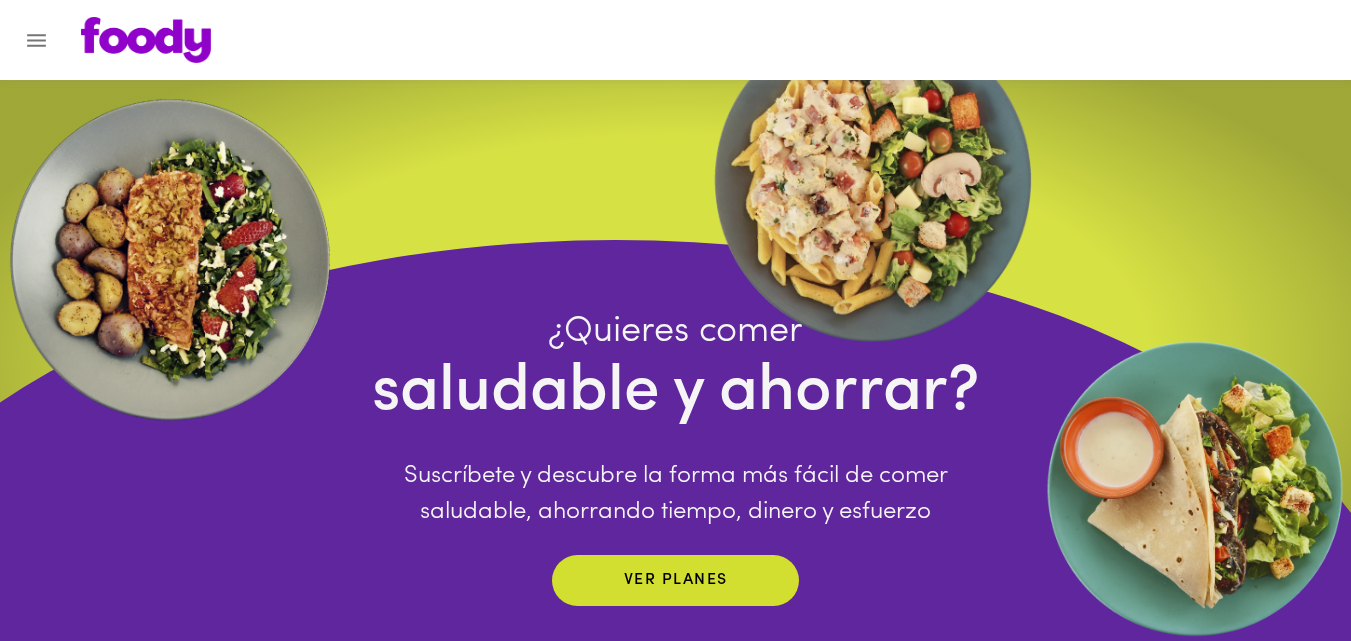 click 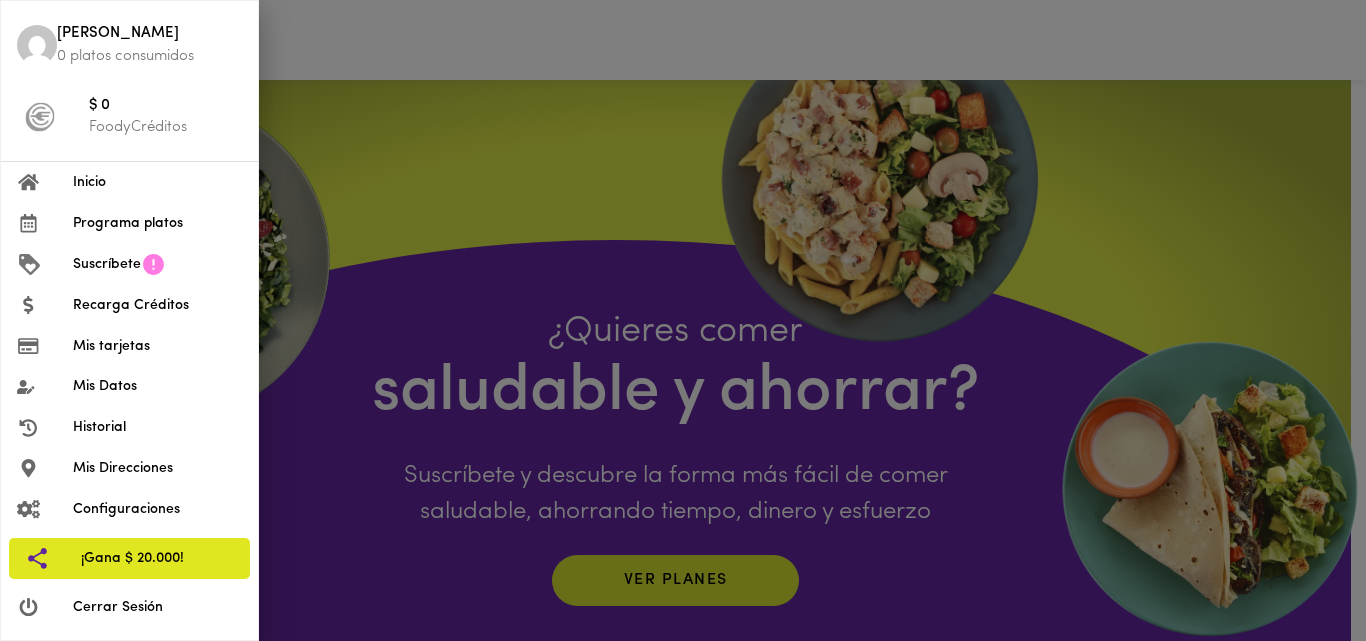 click on "Mis tarjetas" at bounding box center (157, 346) 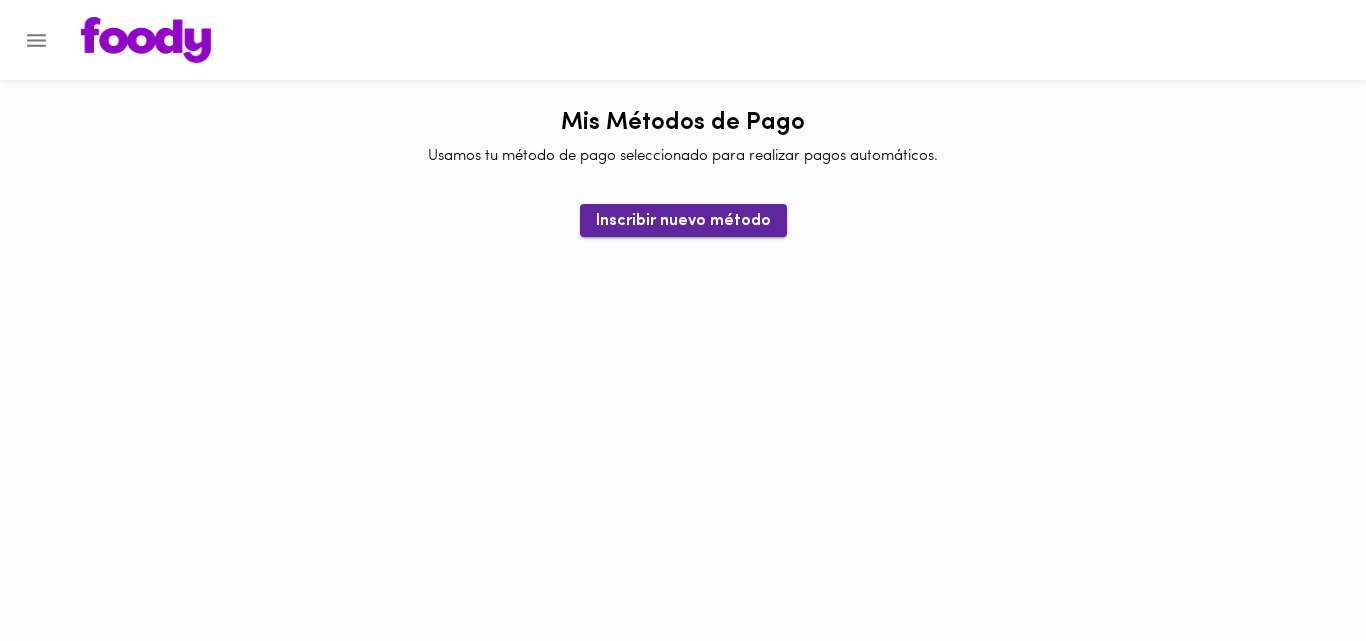 click on "Inscribir nuevo método" at bounding box center (683, 221) 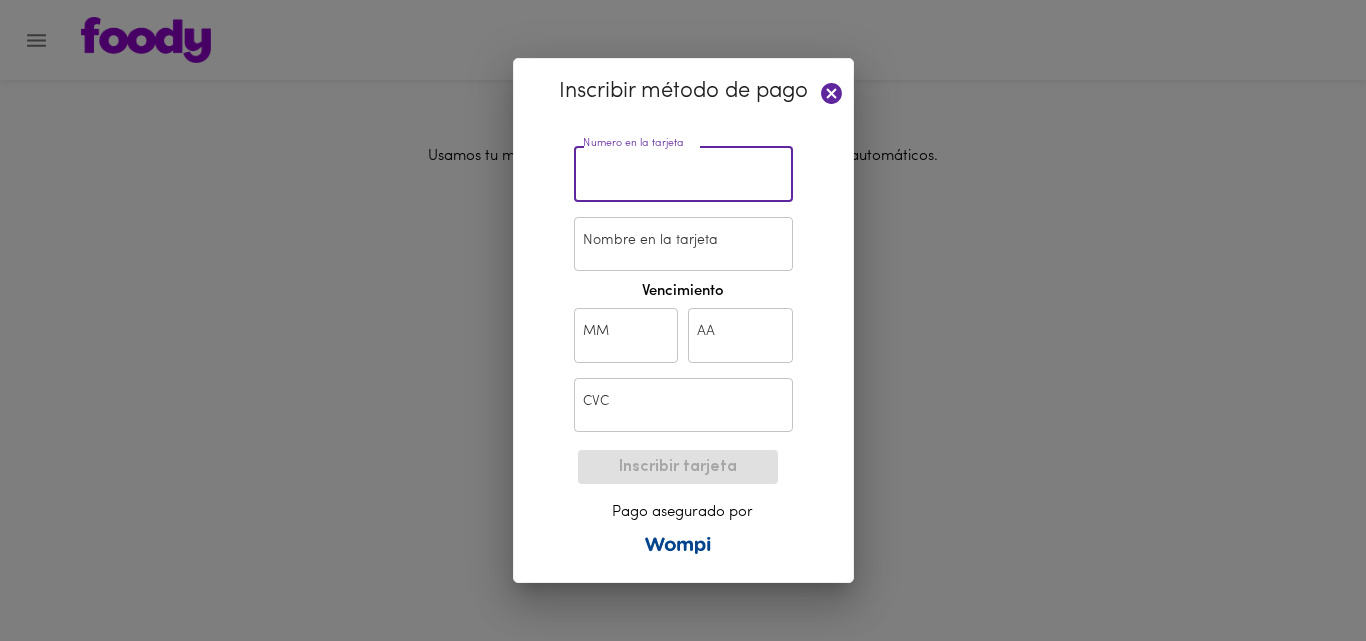 click at bounding box center [683, 174] 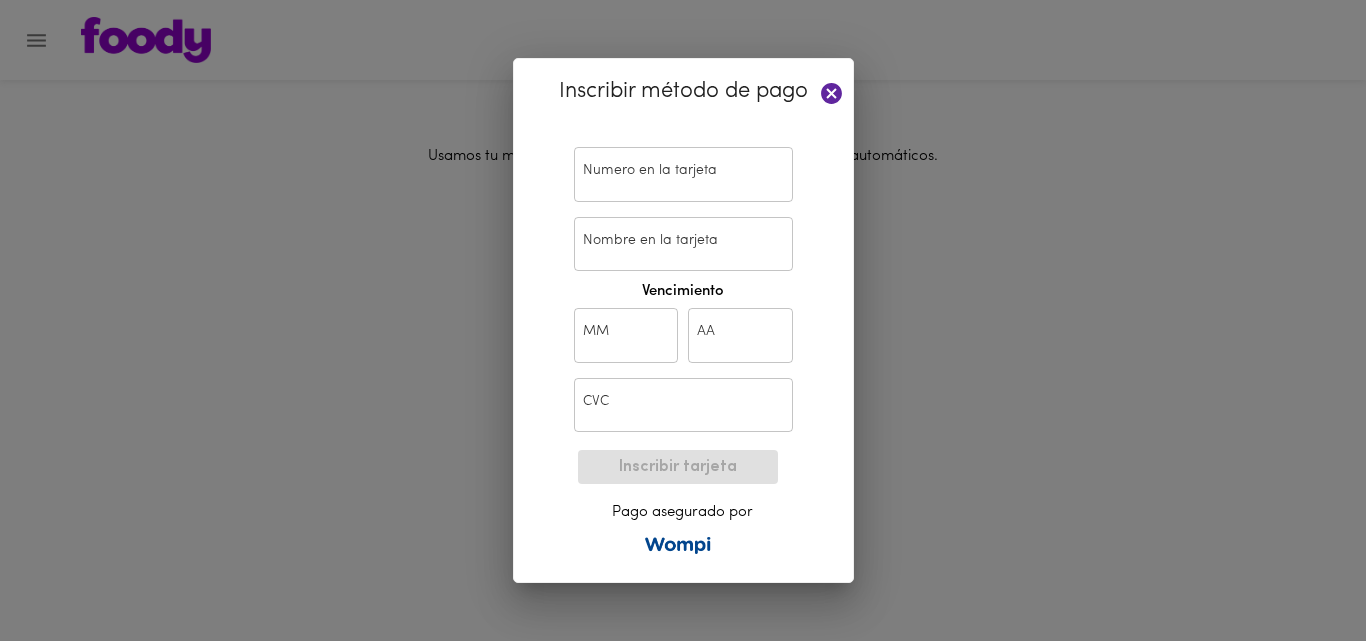 click 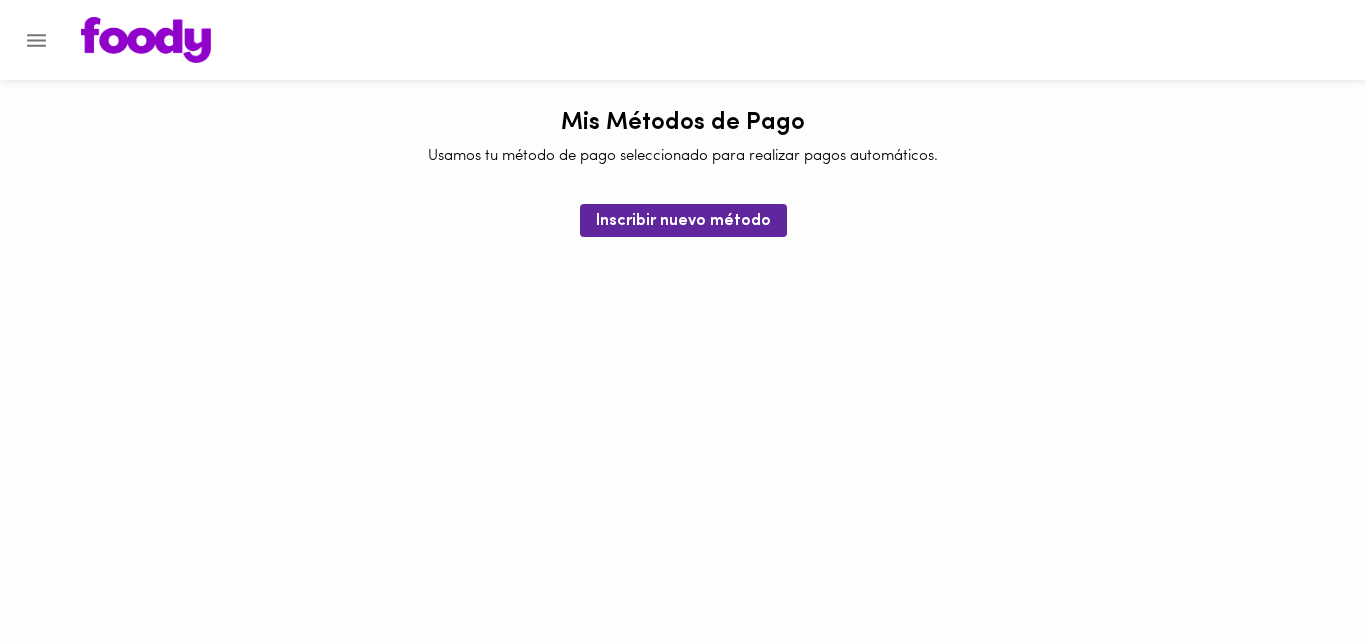 click 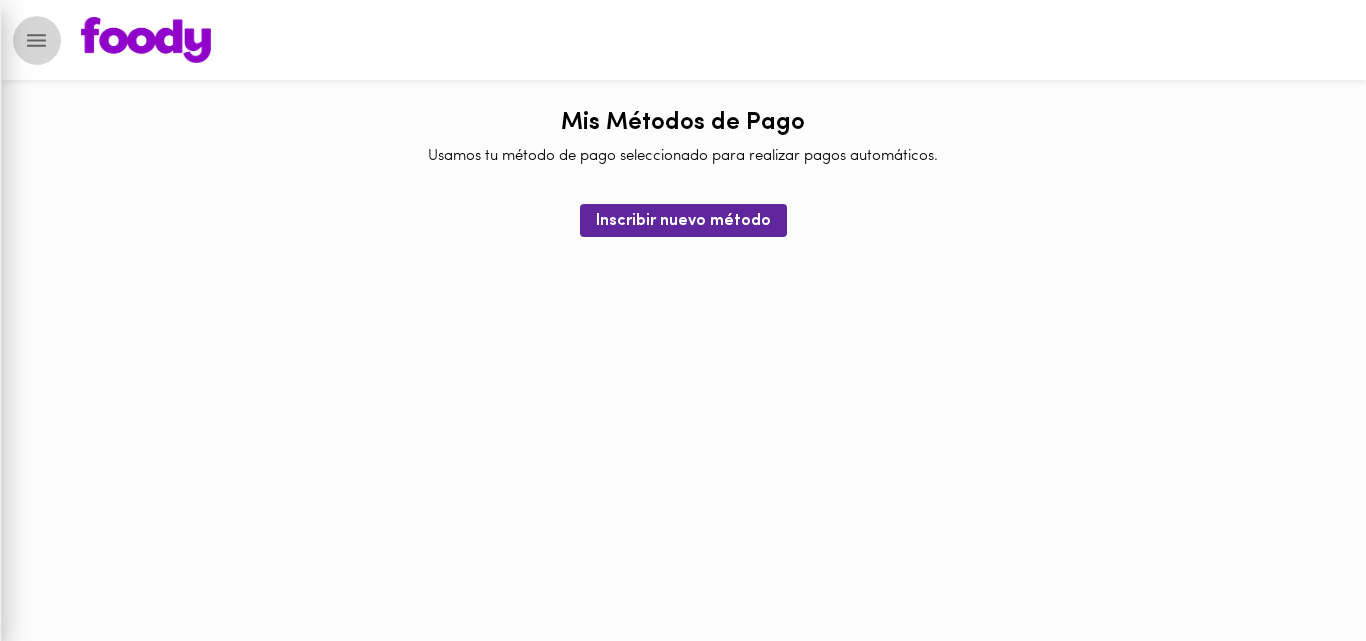 type 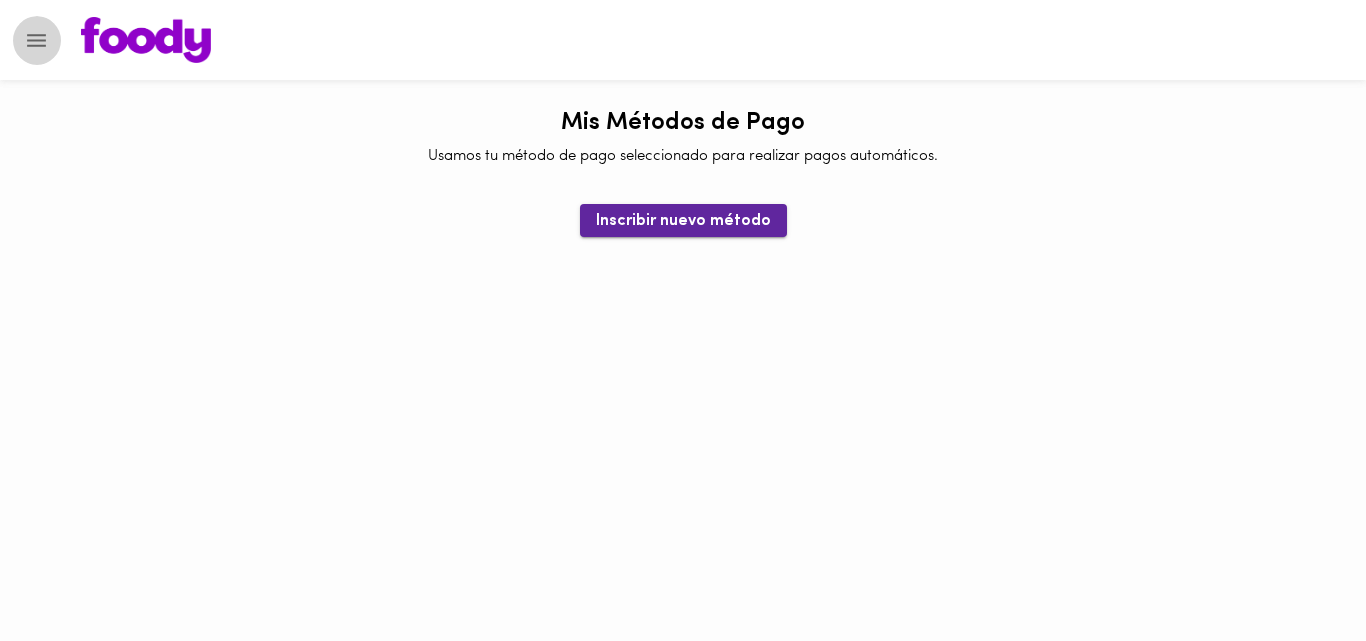 click on "Inscribir nuevo método" at bounding box center [683, 221] 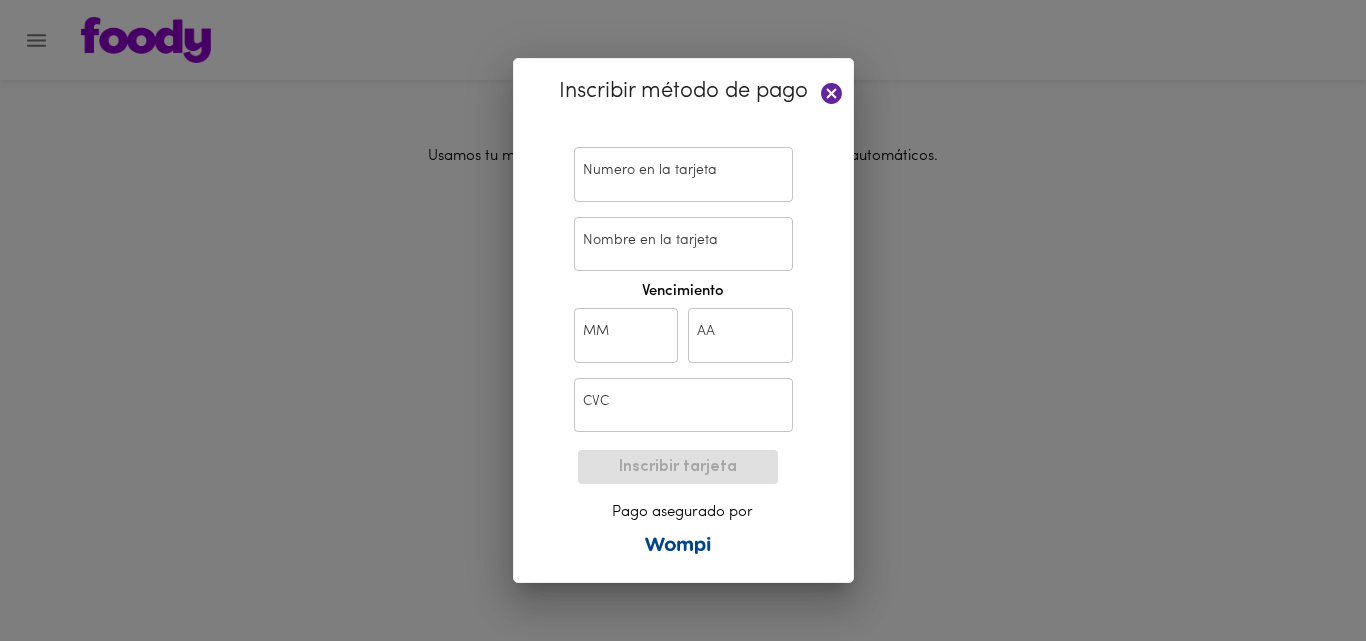 click at bounding box center [683, 174] 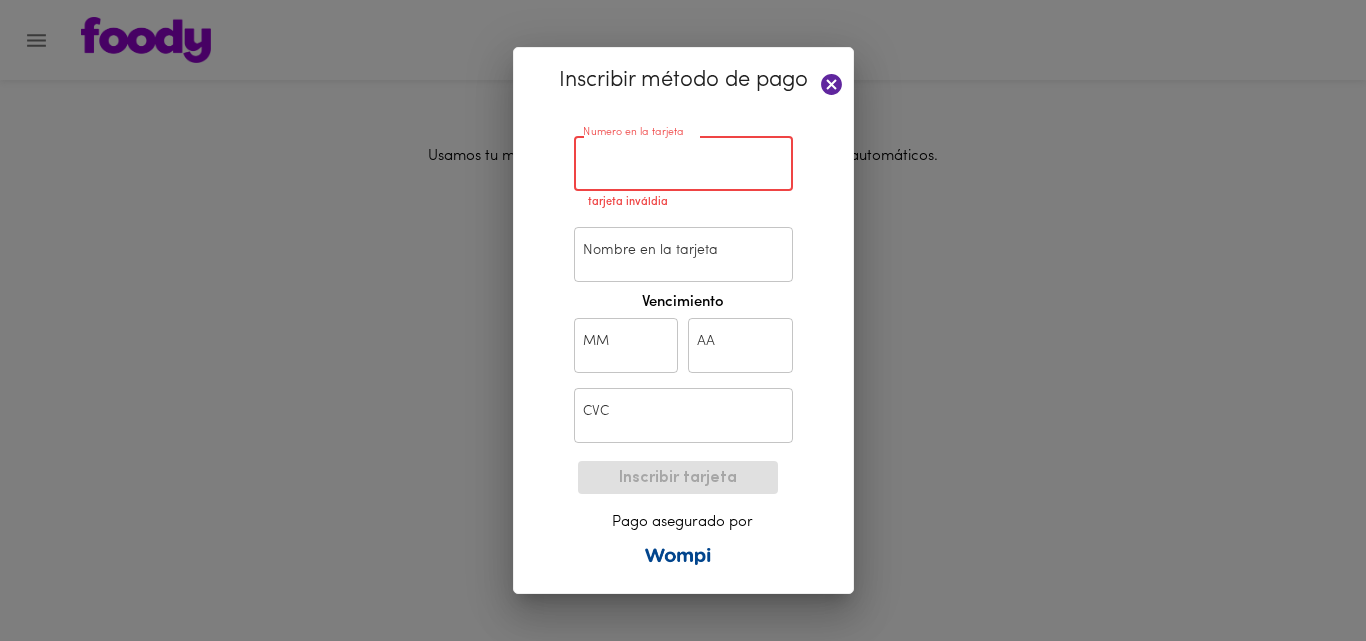 click 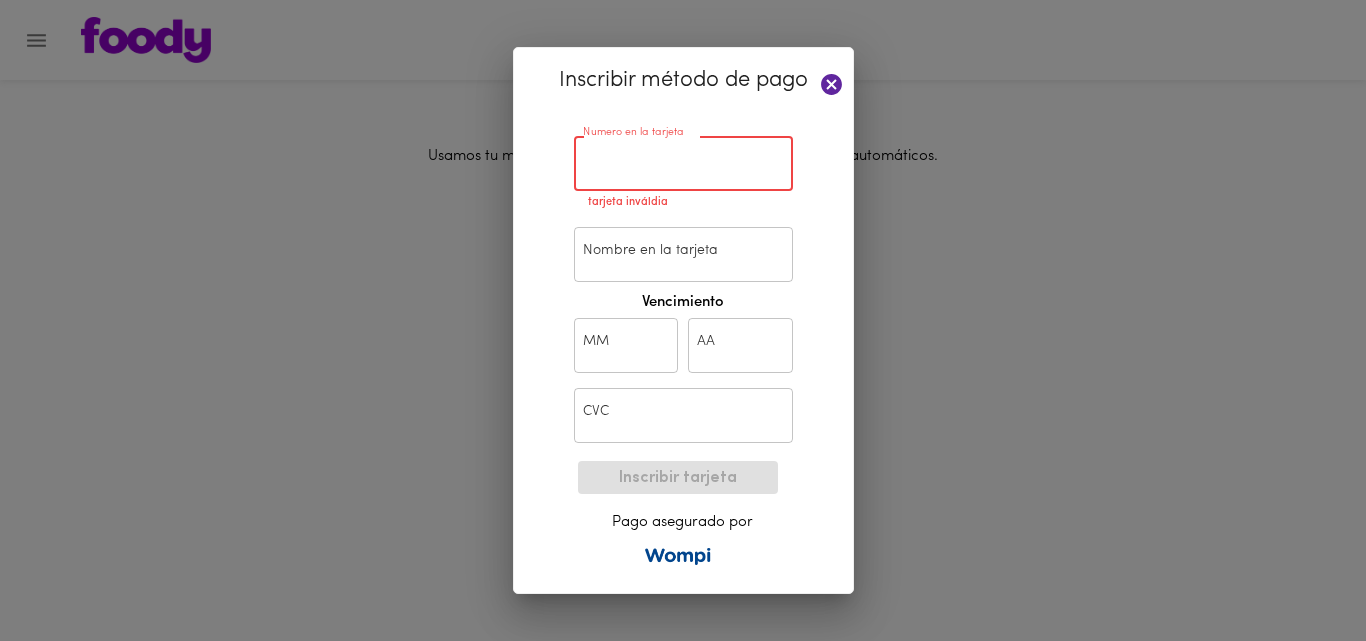 click 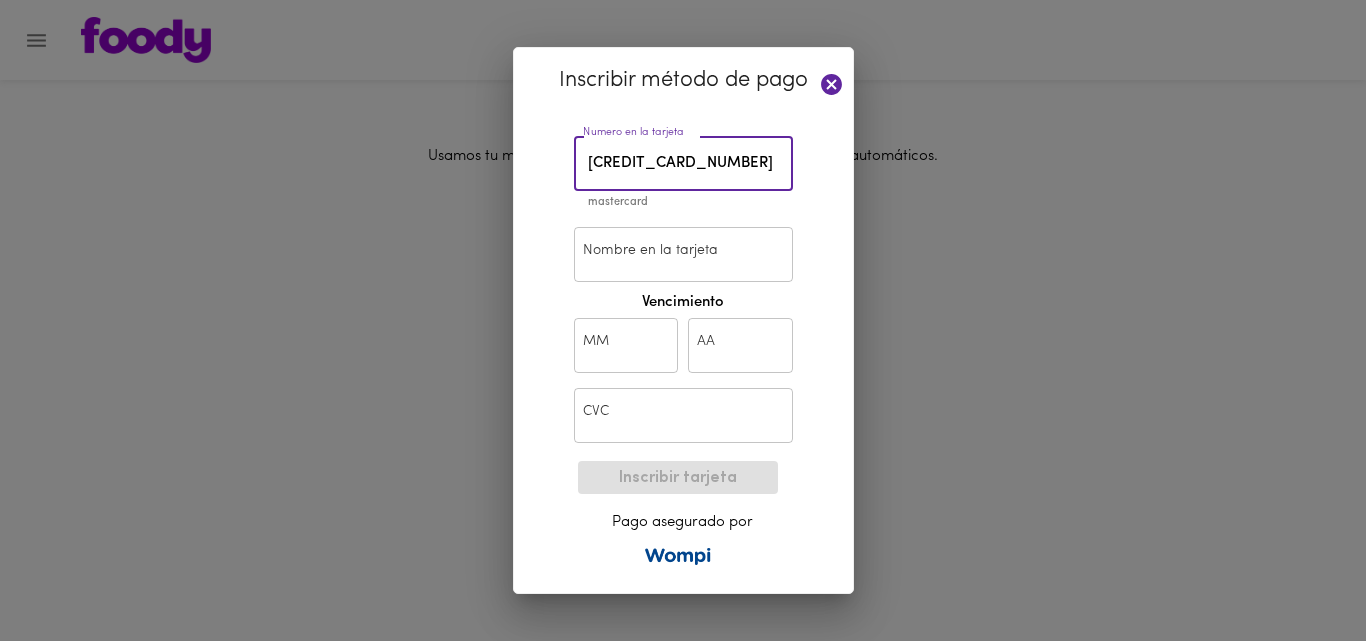 type on "[CREDIT_CARD_NUMBER]" 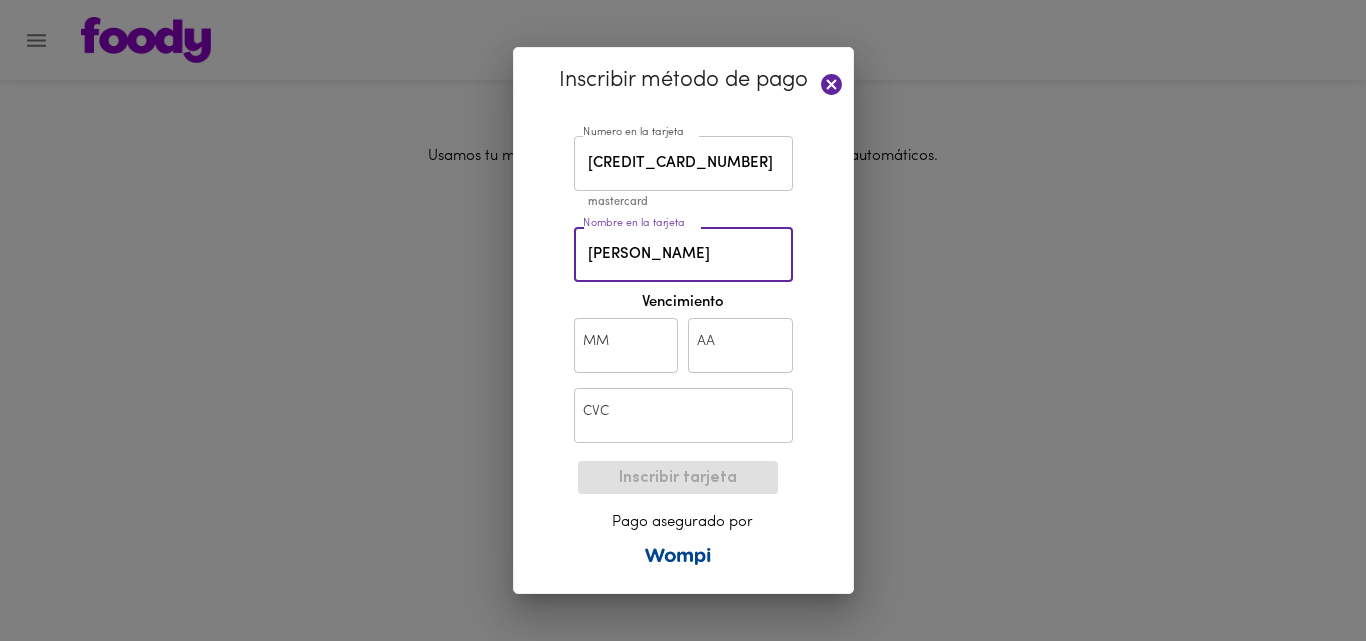 type on "[PERSON_NAME]" 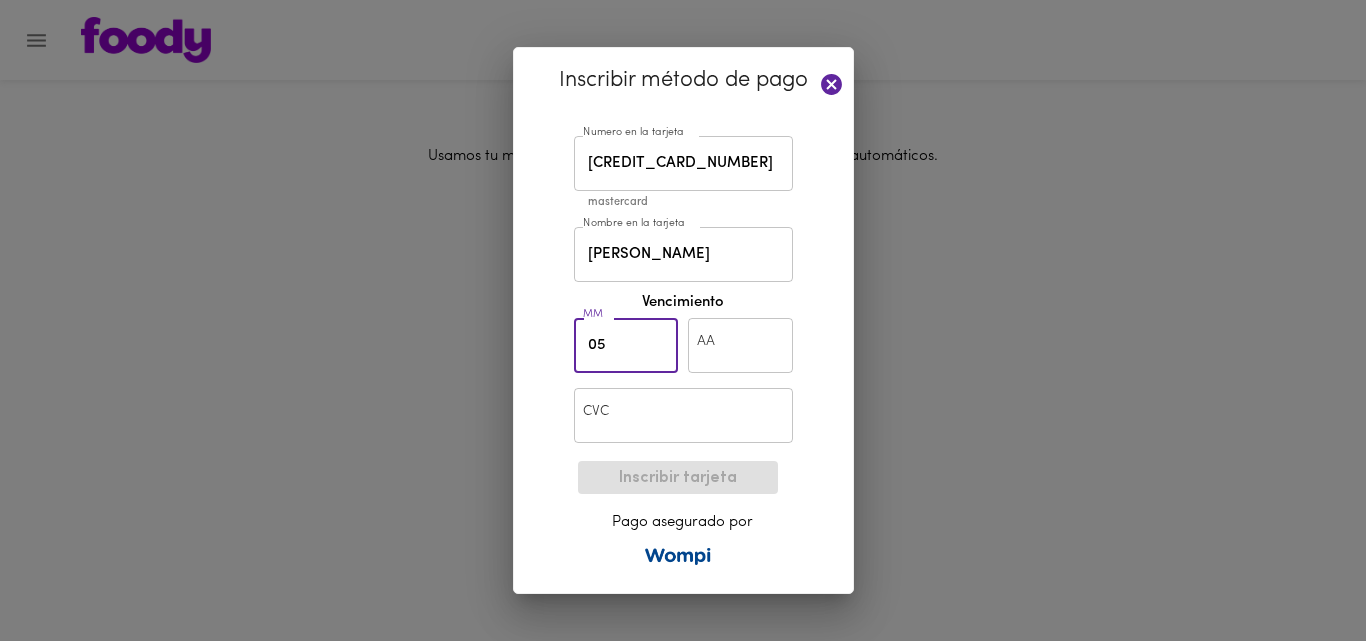 type on "05" 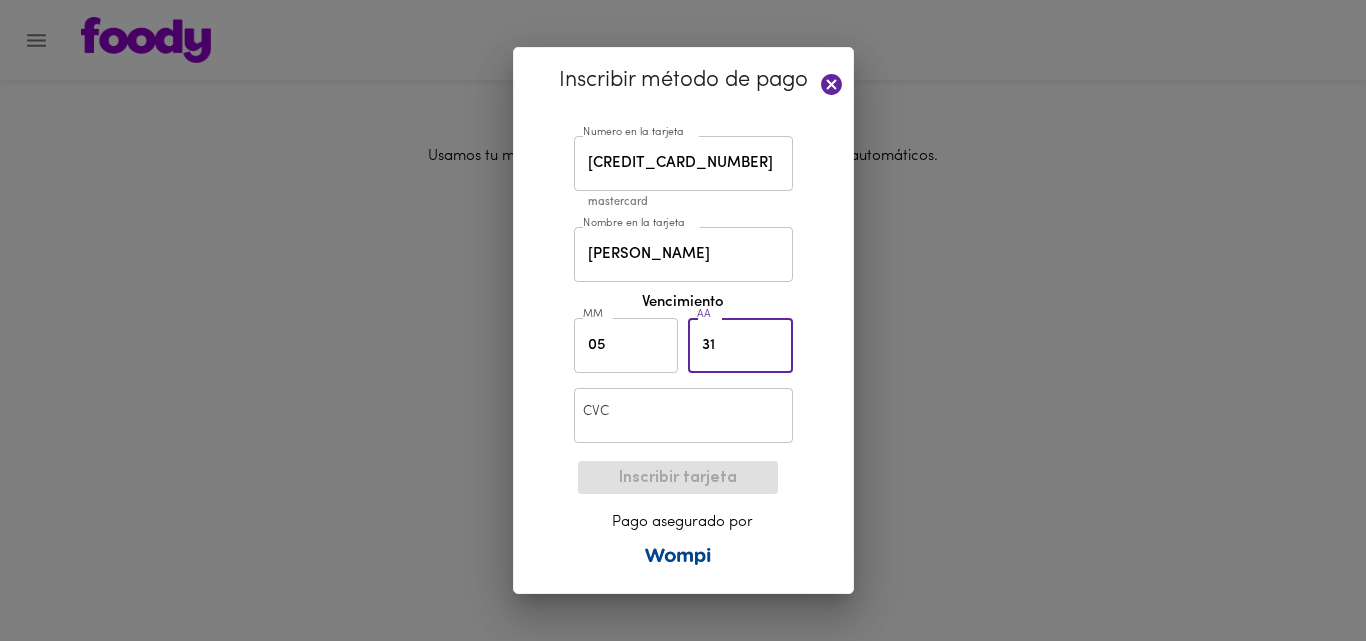 type on "31" 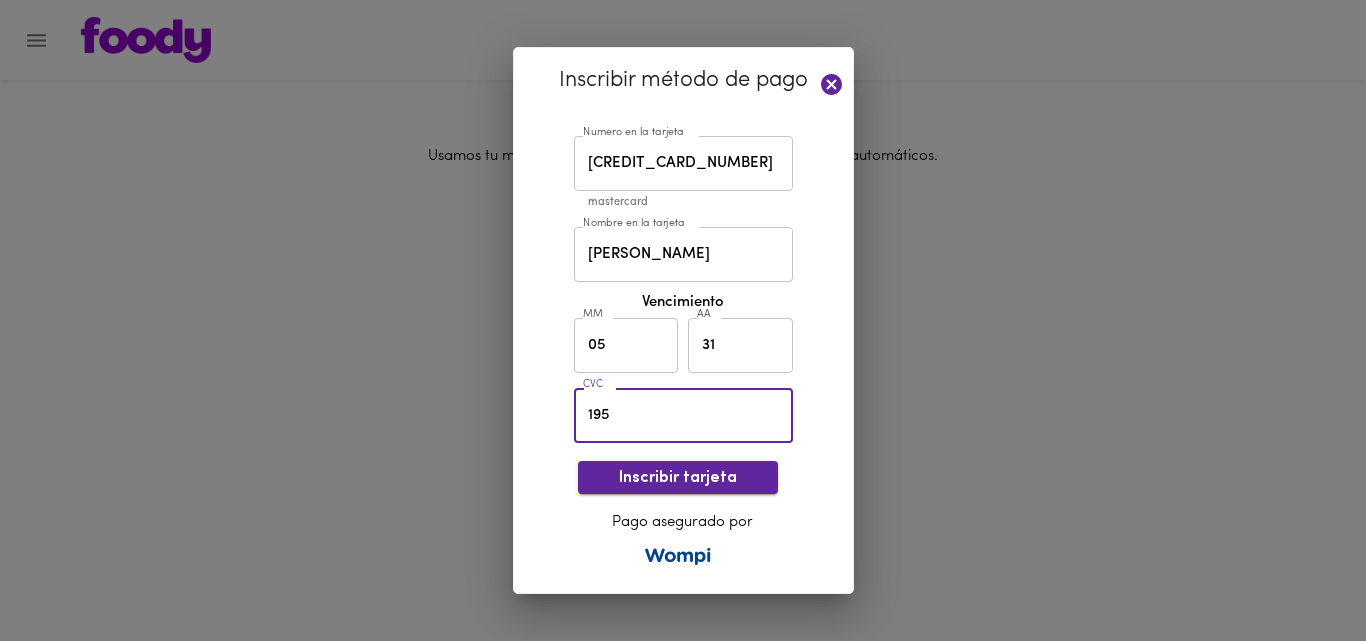 type on "195" 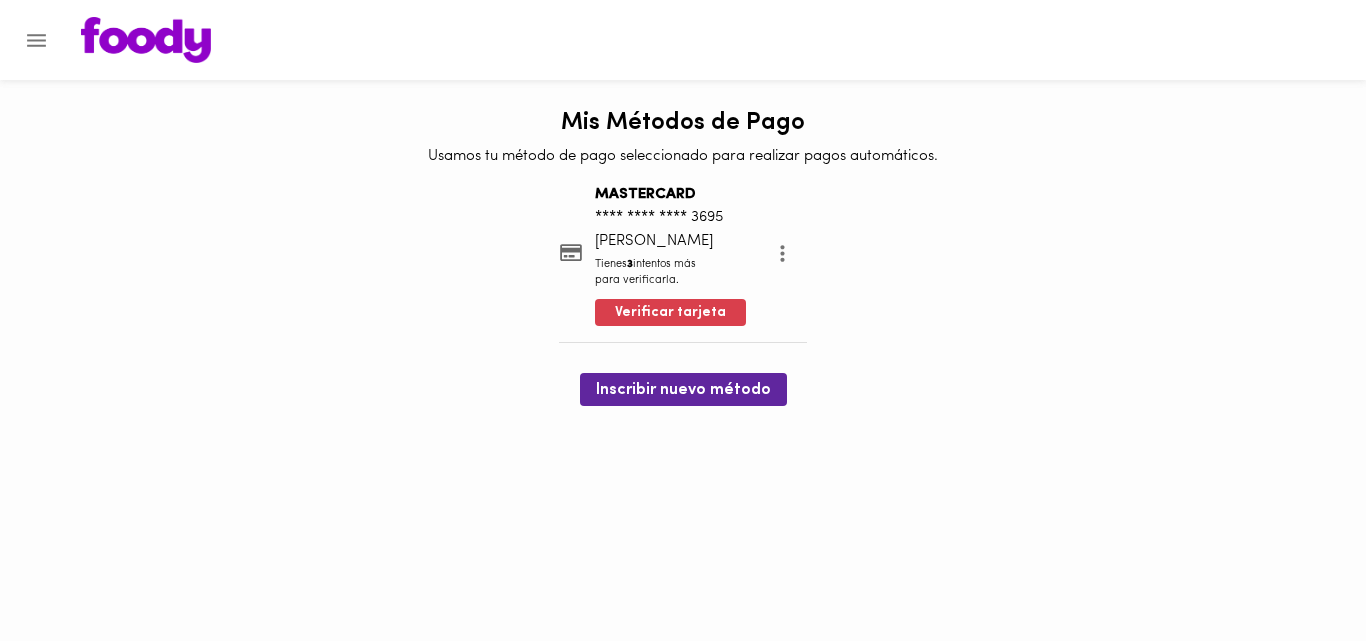 type 